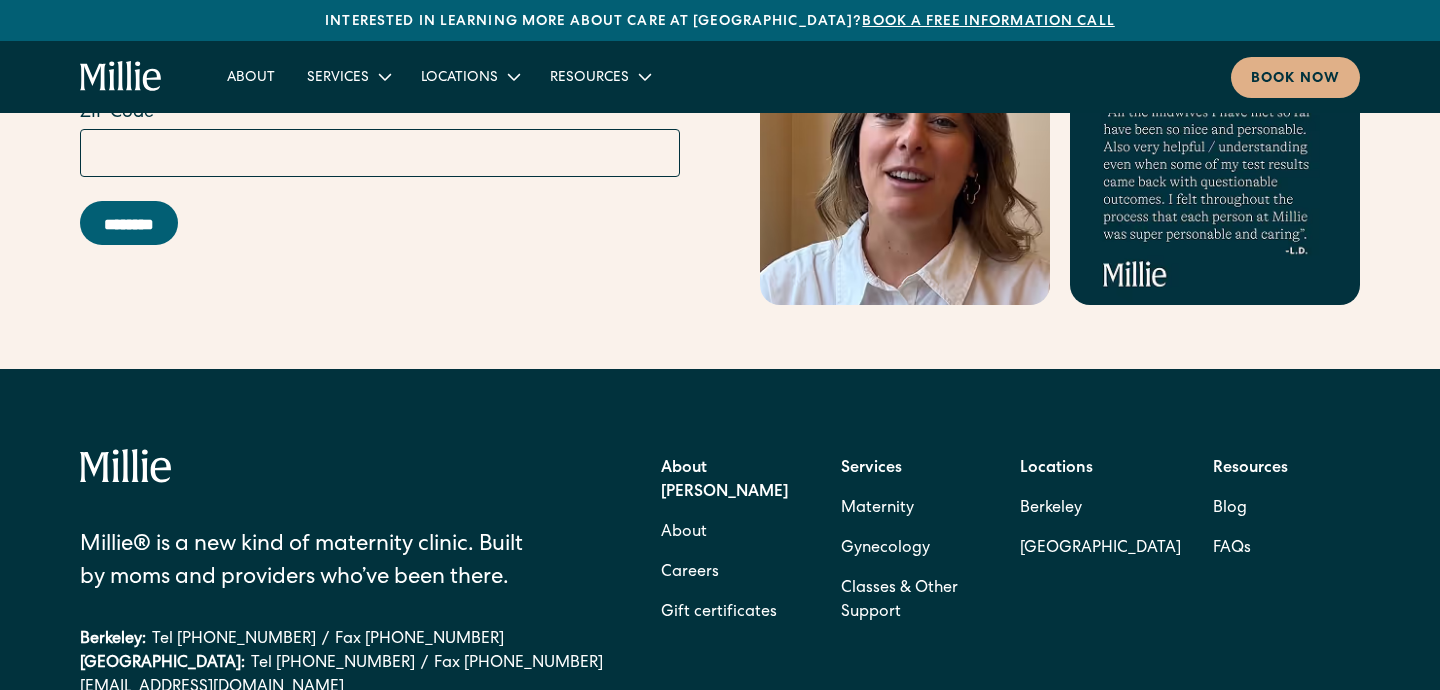 scroll, scrollTop: 8031, scrollLeft: 0, axis: vertical 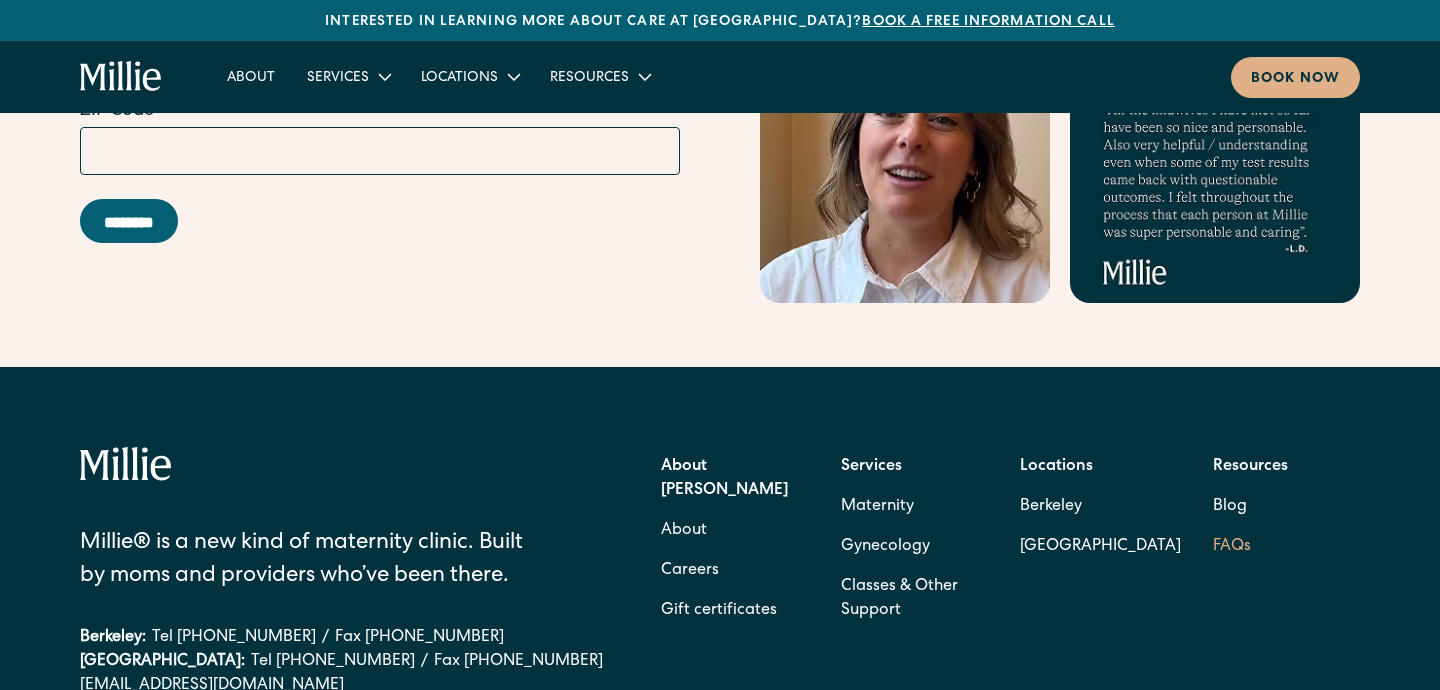 click on "FAQs" at bounding box center [1232, 547] 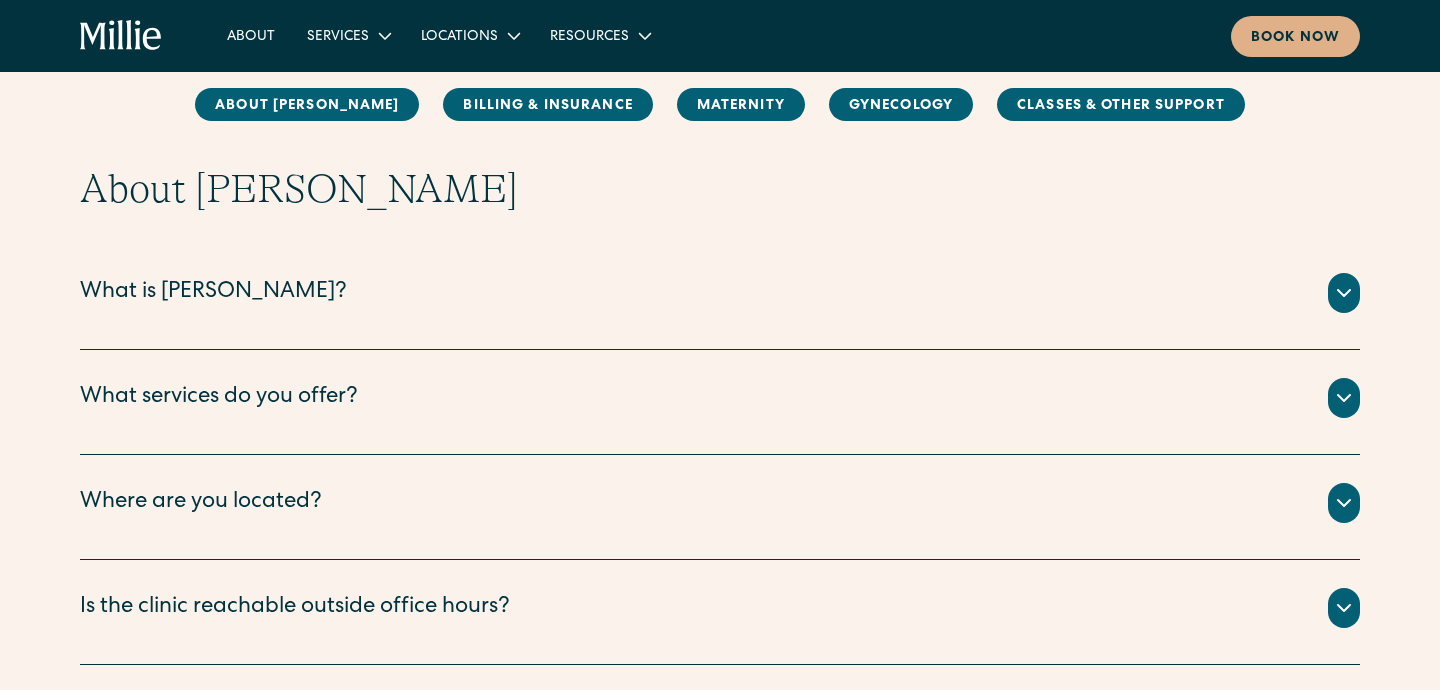 scroll, scrollTop: 217, scrollLeft: 0, axis: vertical 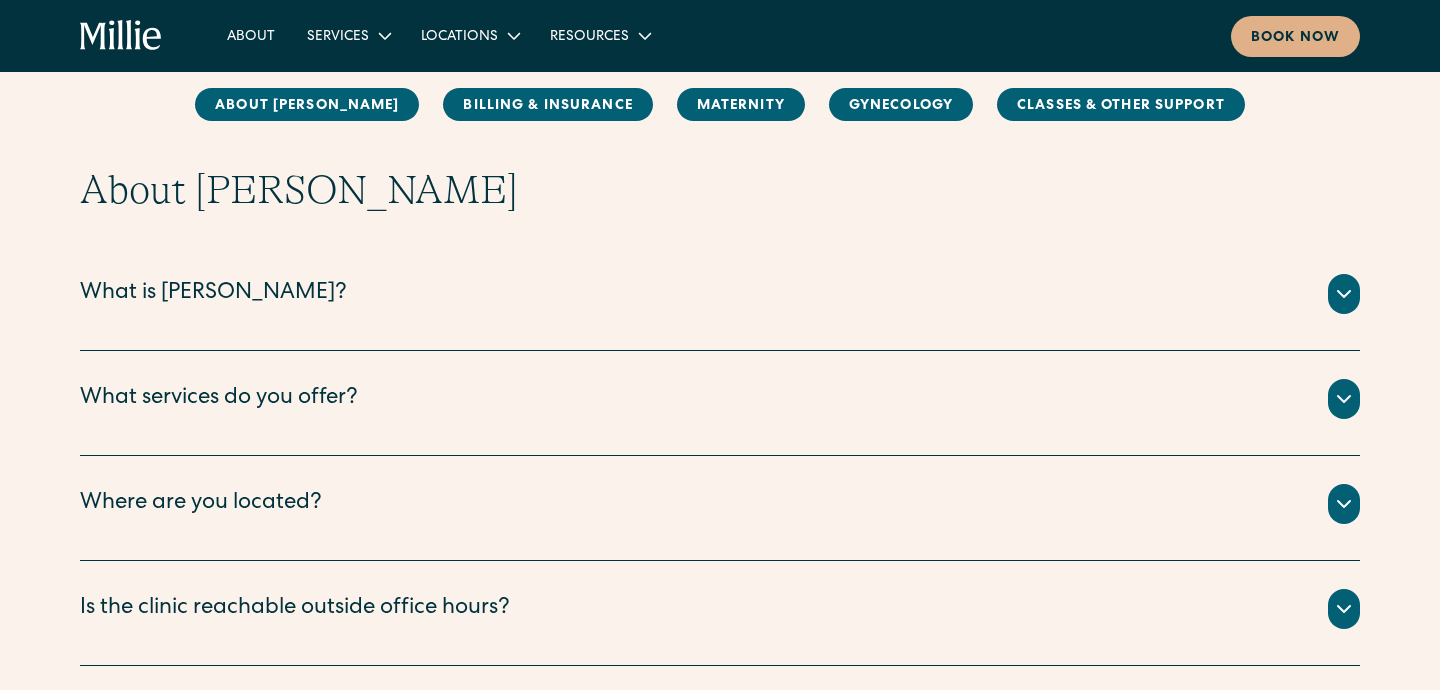 drag, startPoint x: 0, startPoint y: 0, endPoint x: 701, endPoint y: 429, distance: 821.8528 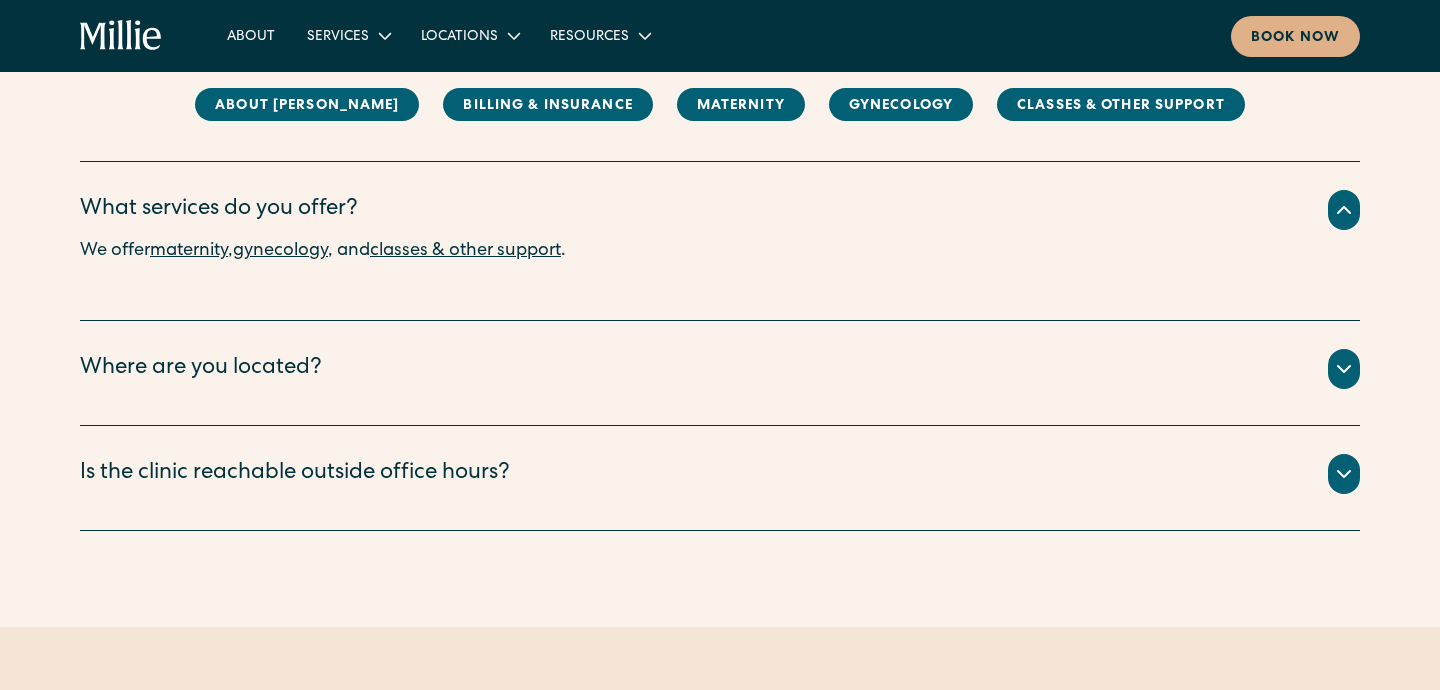 scroll, scrollTop: 427, scrollLeft: 0, axis: vertical 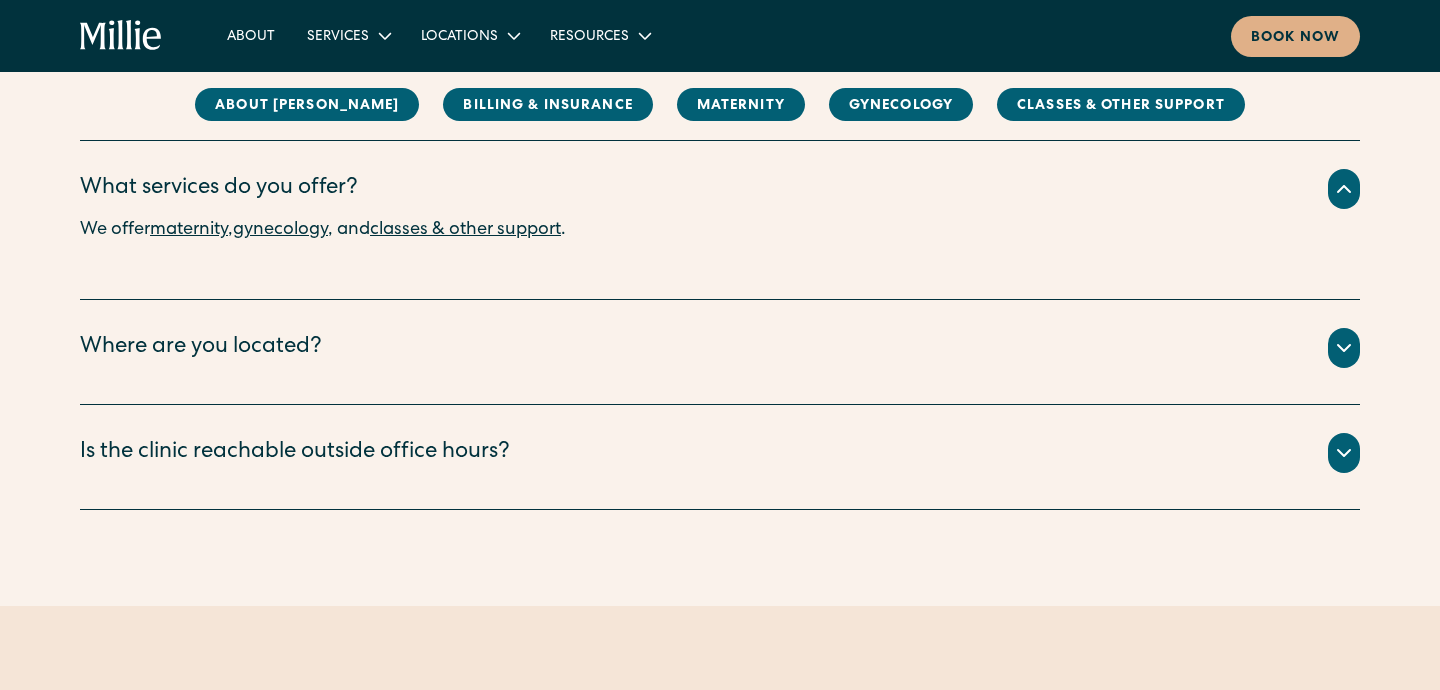 click on "maternity" at bounding box center (189, 230) 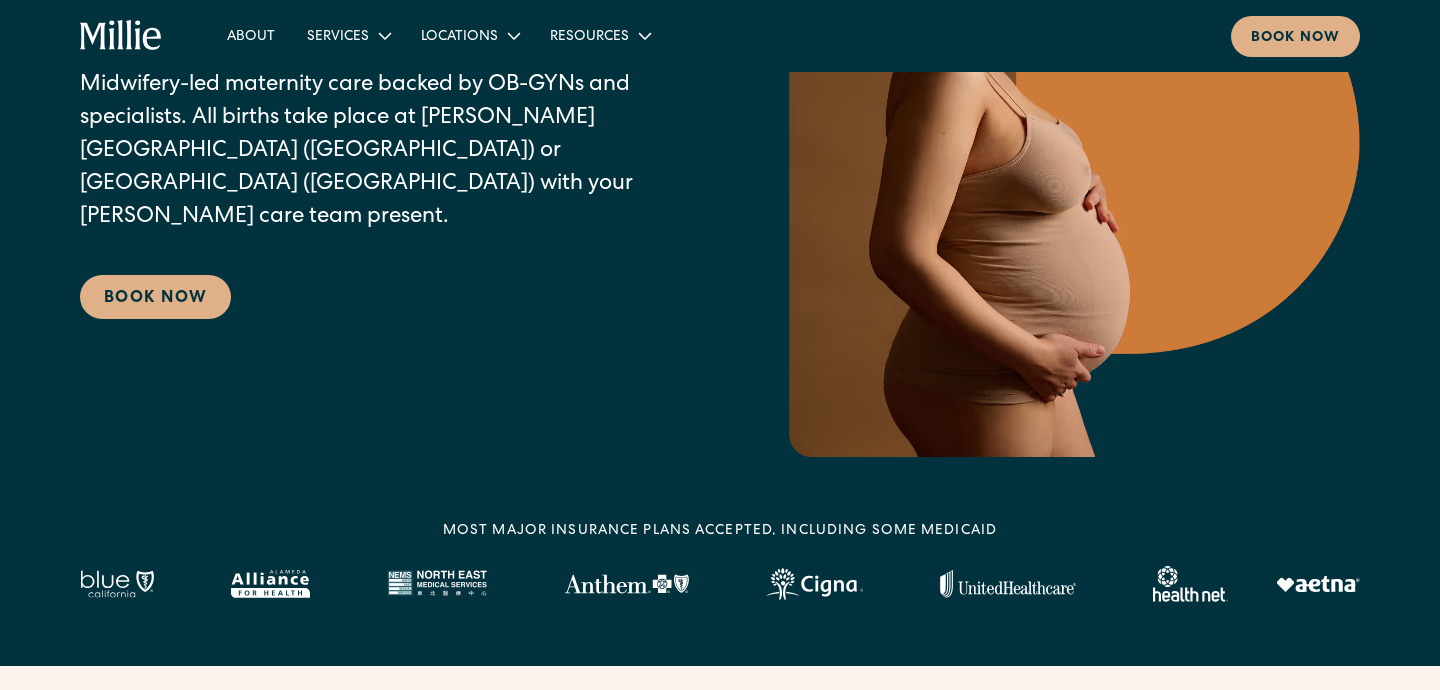scroll, scrollTop: 308, scrollLeft: 0, axis: vertical 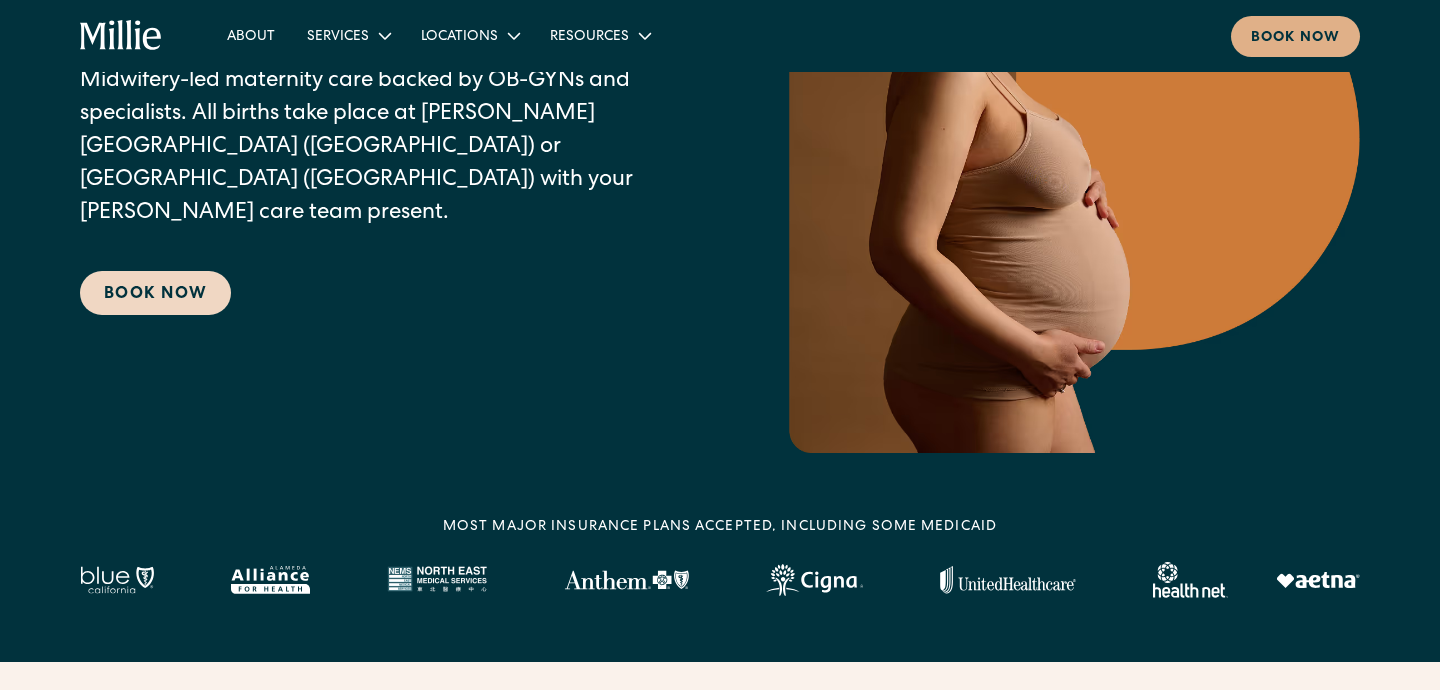 click on "Book Now" at bounding box center (155, 293) 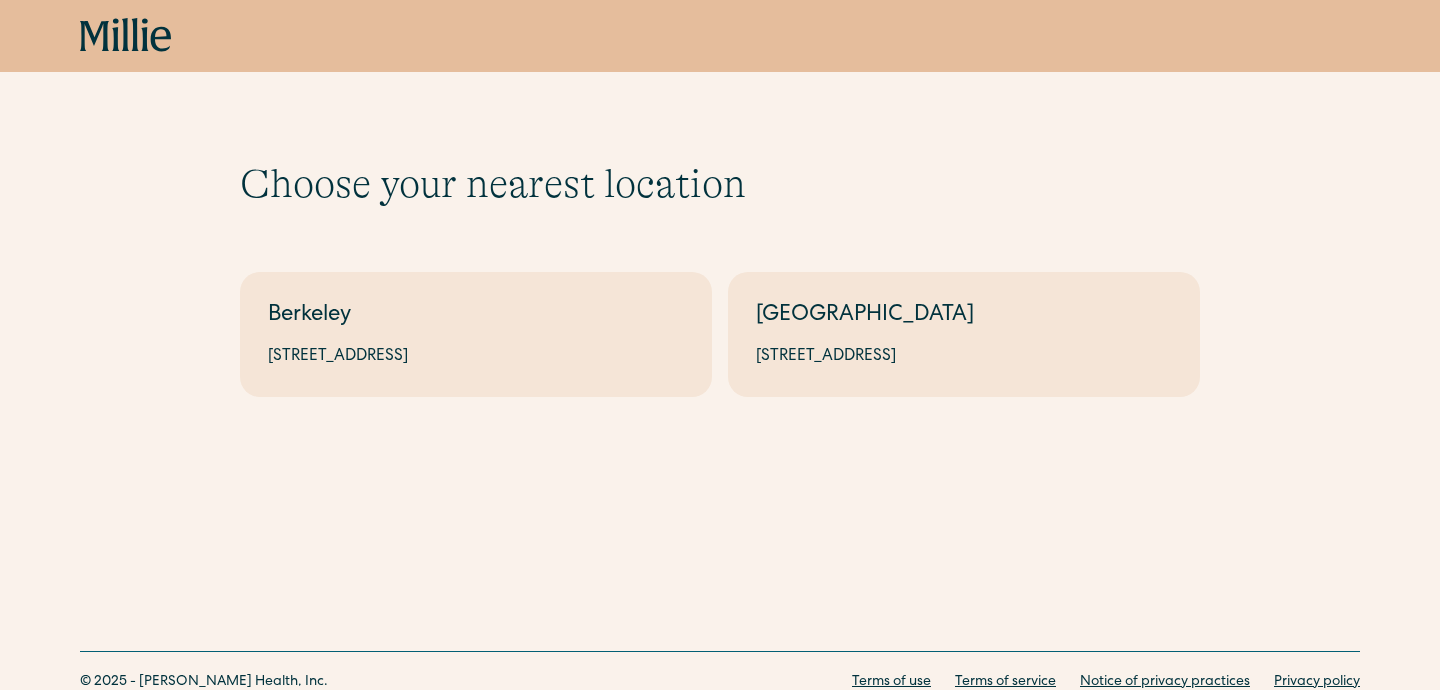 scroll, scrollTop: 0, scrollLeft: 0, axis: both 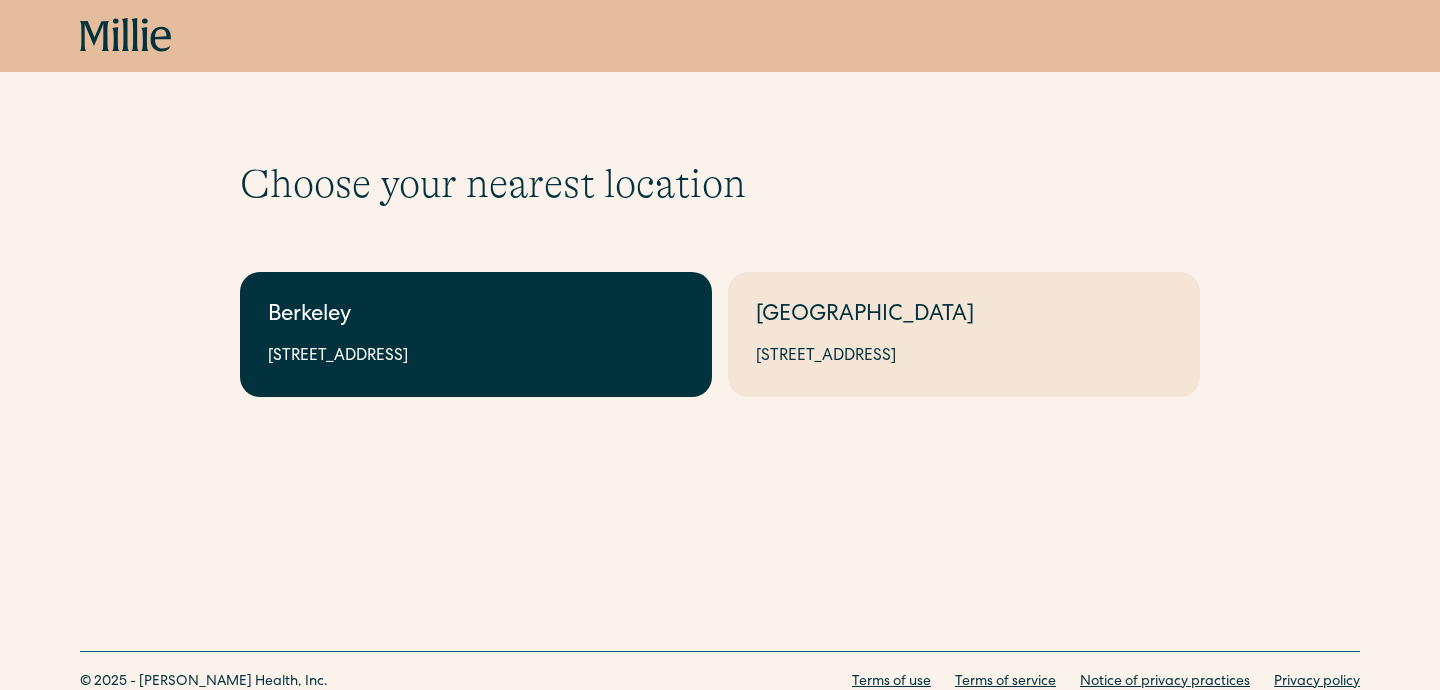 click on "Berkeley 2999 Regent St, Suite 524, Berkeley, CA 94705" at bounding box center (476, 334) 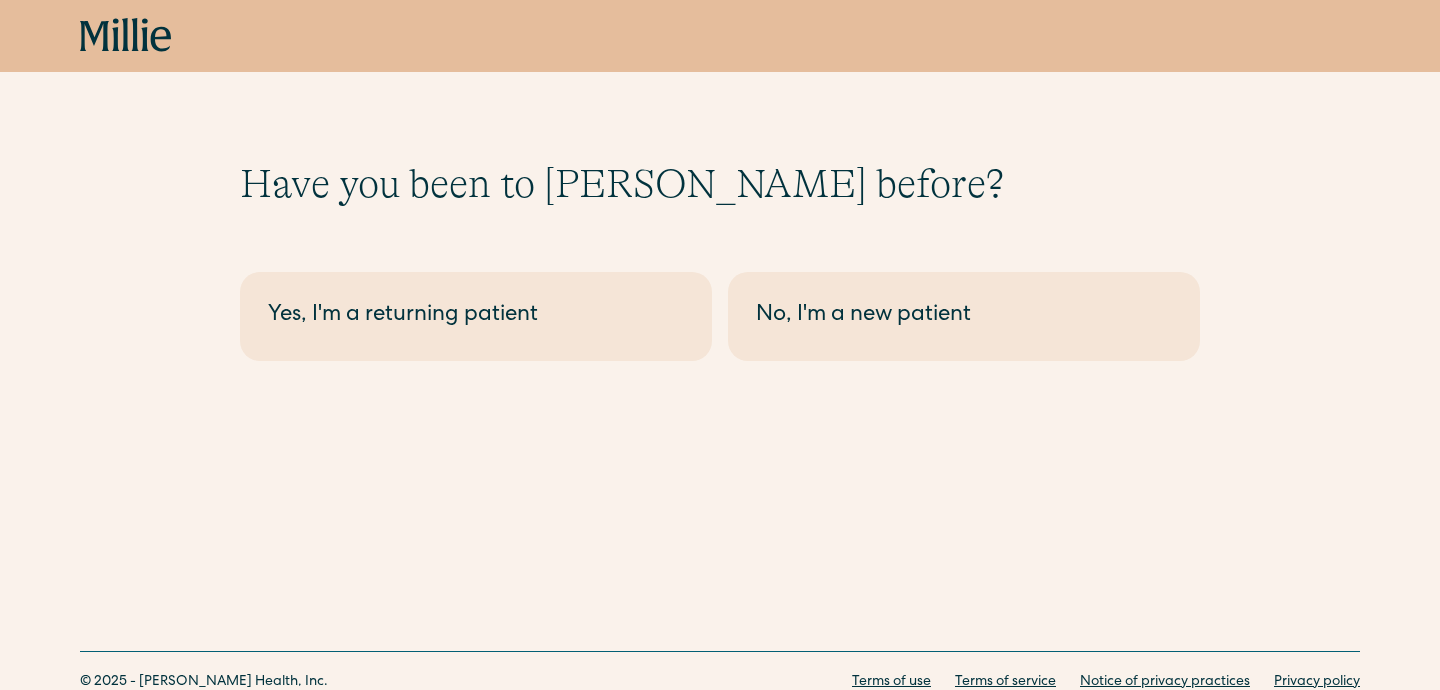scroll, scrollTop: 0, scrollLeft: 0, axis: both 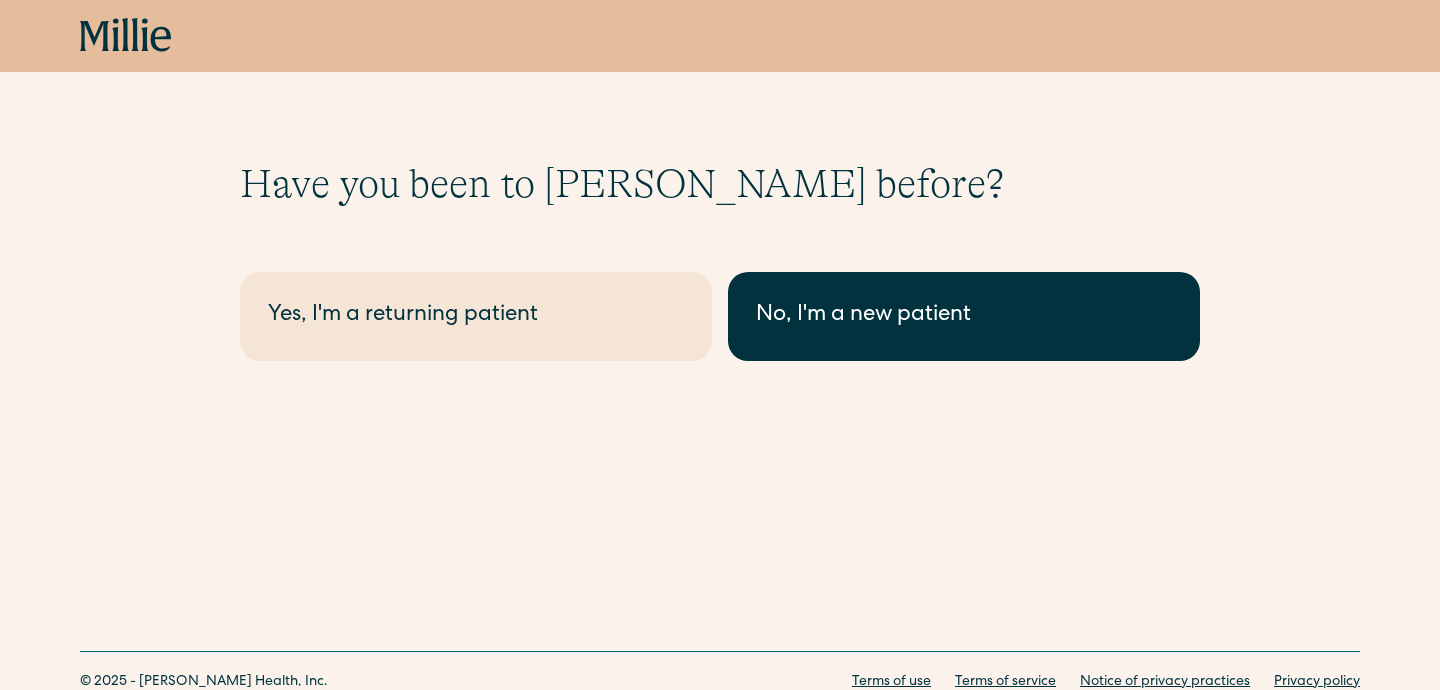 click on "No, I'm a new patient" at bounding box center (964, 316) 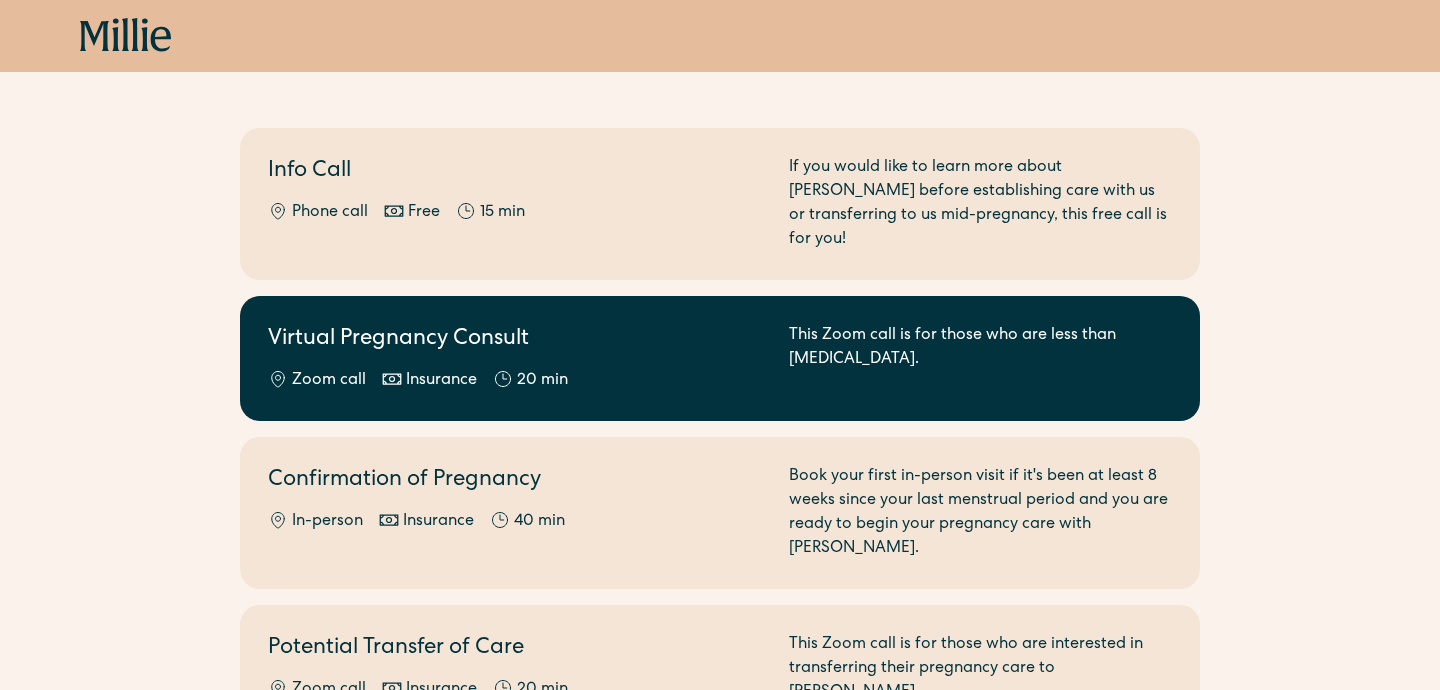 scroll, scrollTop: 151, scrollLeft: 0, axis: vertical 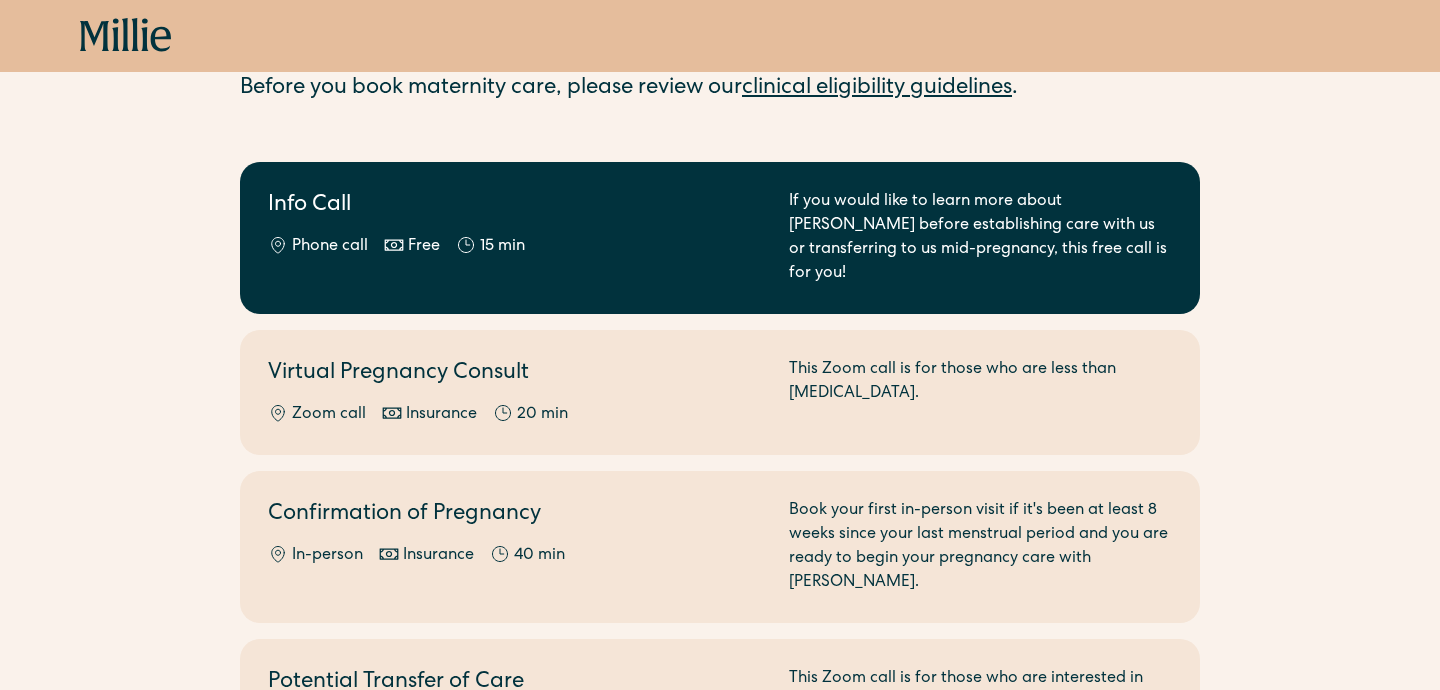 click on "Info Call" at bounding box center [516, 206] 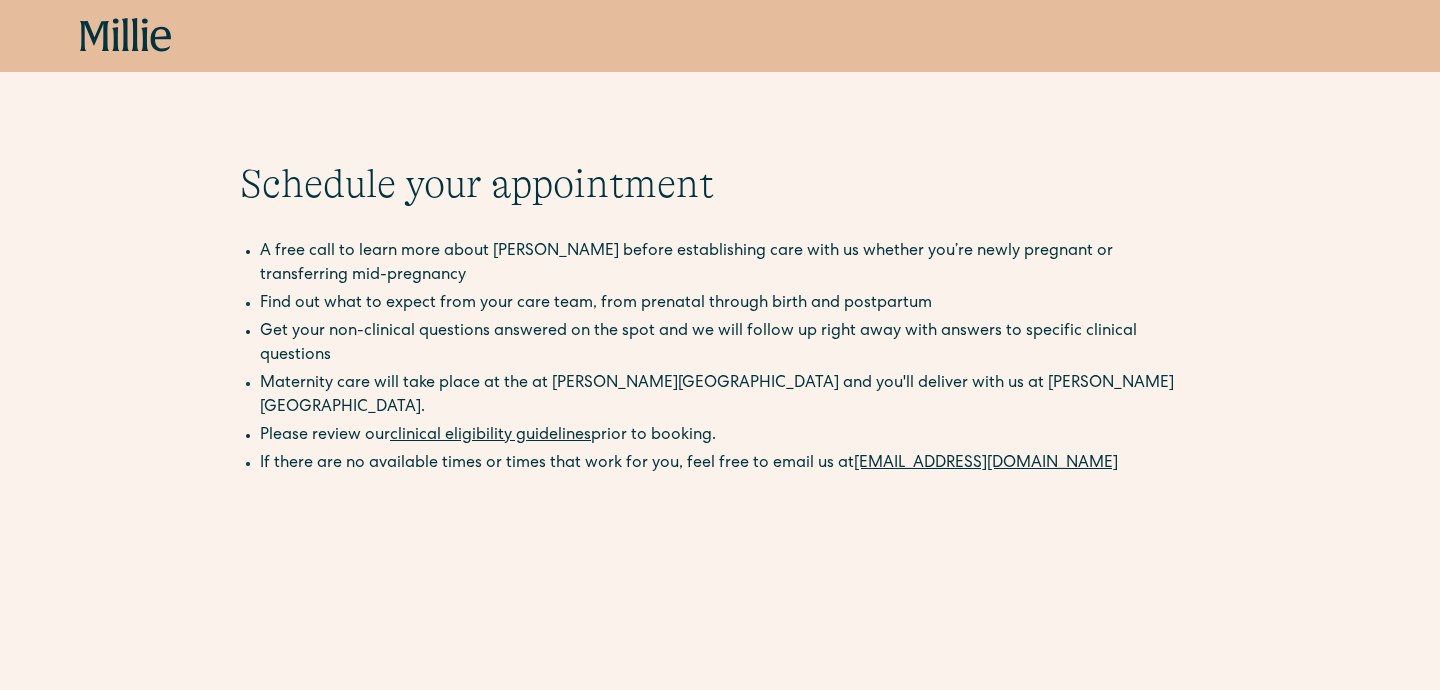 scroll, scrollTop: 0, scrollLeft: 0, axis: both 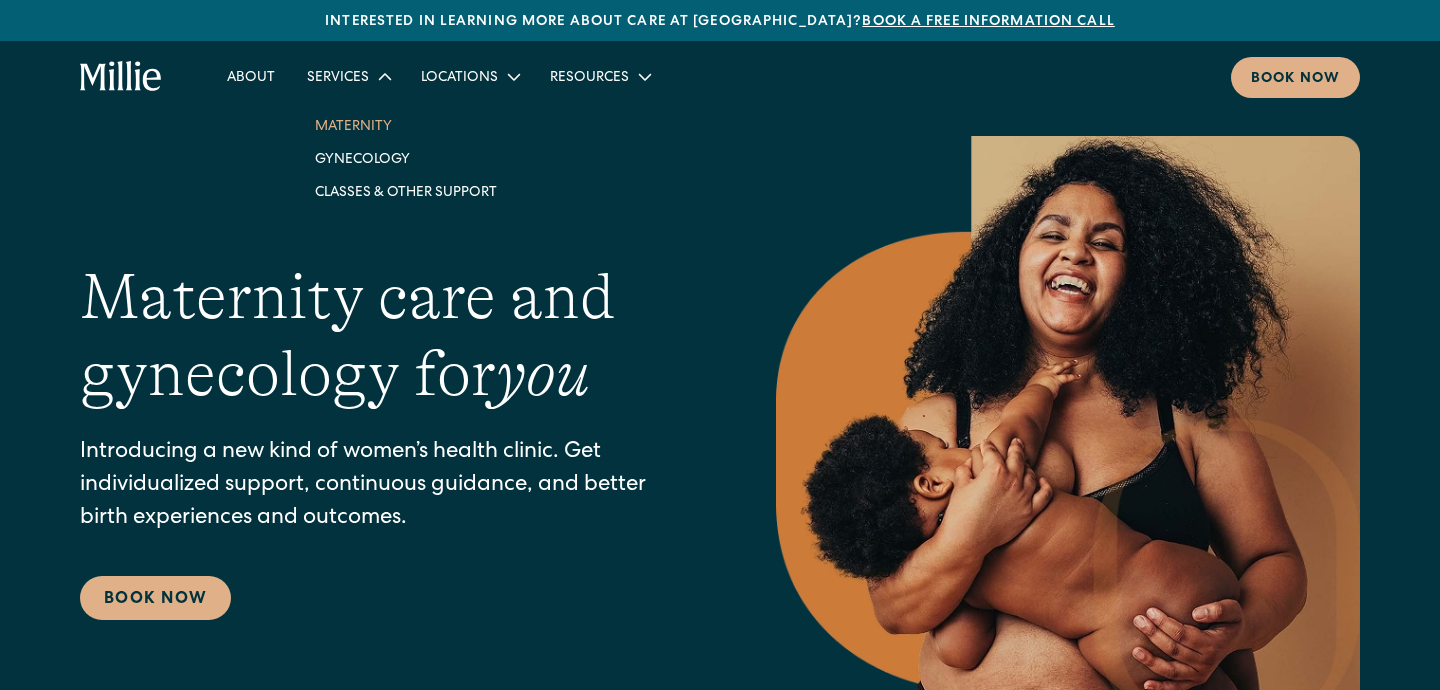 click on "Maternity" at bounding box center [406, 125] 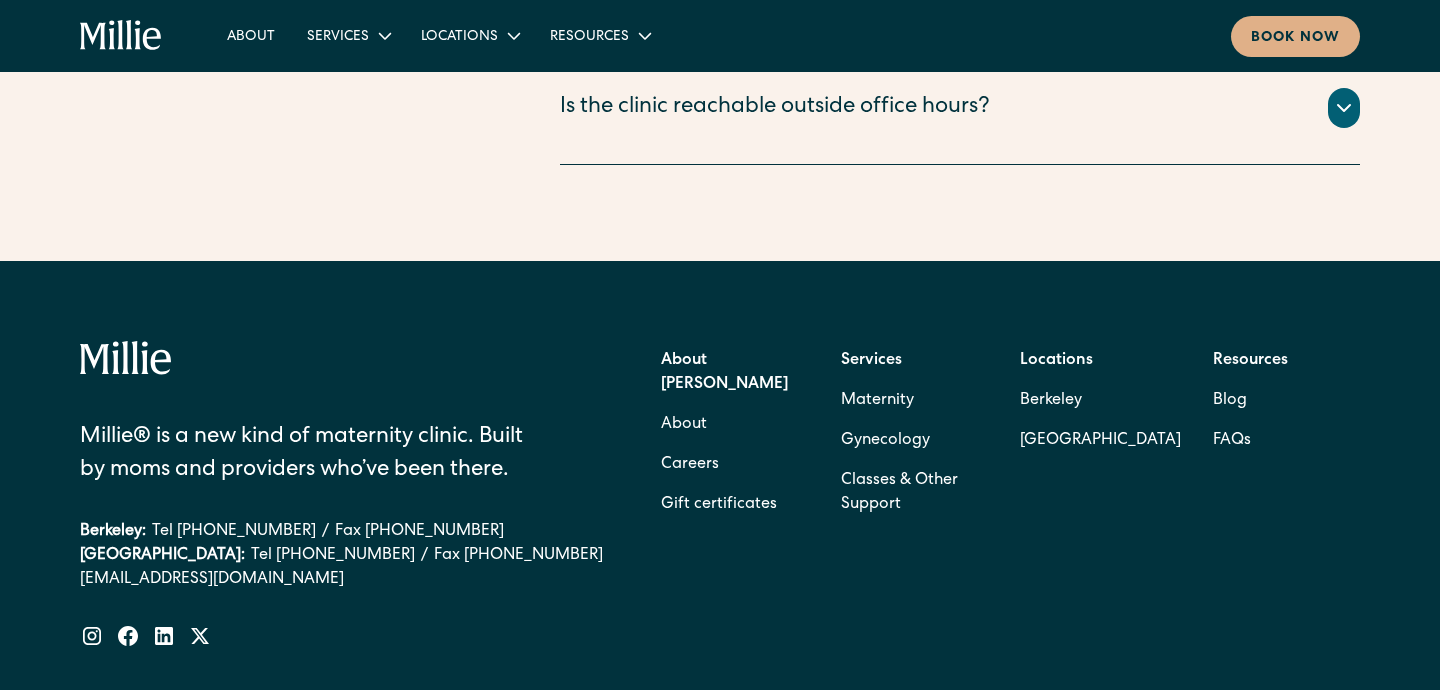 scroll, scrollTop: 7815, scrollLeft: 0, axis: vertical 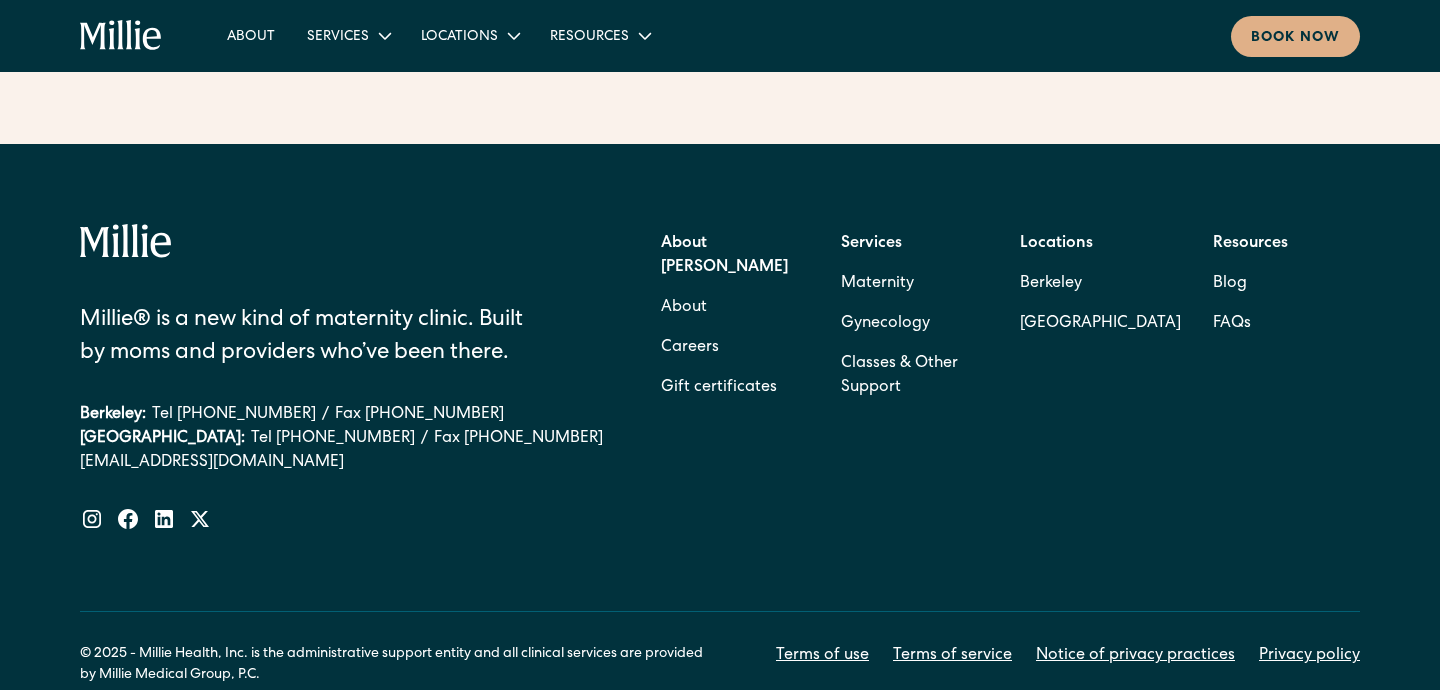 click on "[EMAIL_ADDRESS][DOMAIN_NAME]" at bounding box center (342, 463) 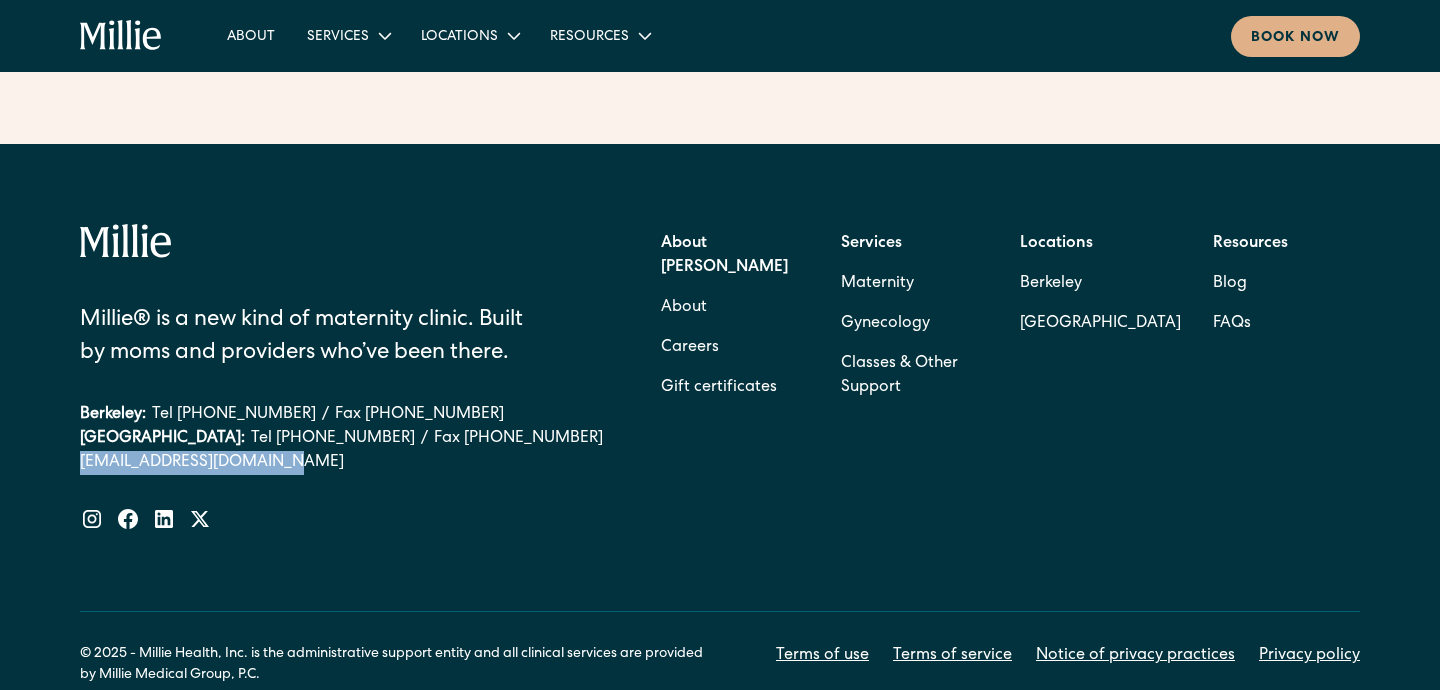 drag, startPoint x: 35, startPoint y: 374, endPoint x: 303, endPoint y: 370, distance: 268.02985 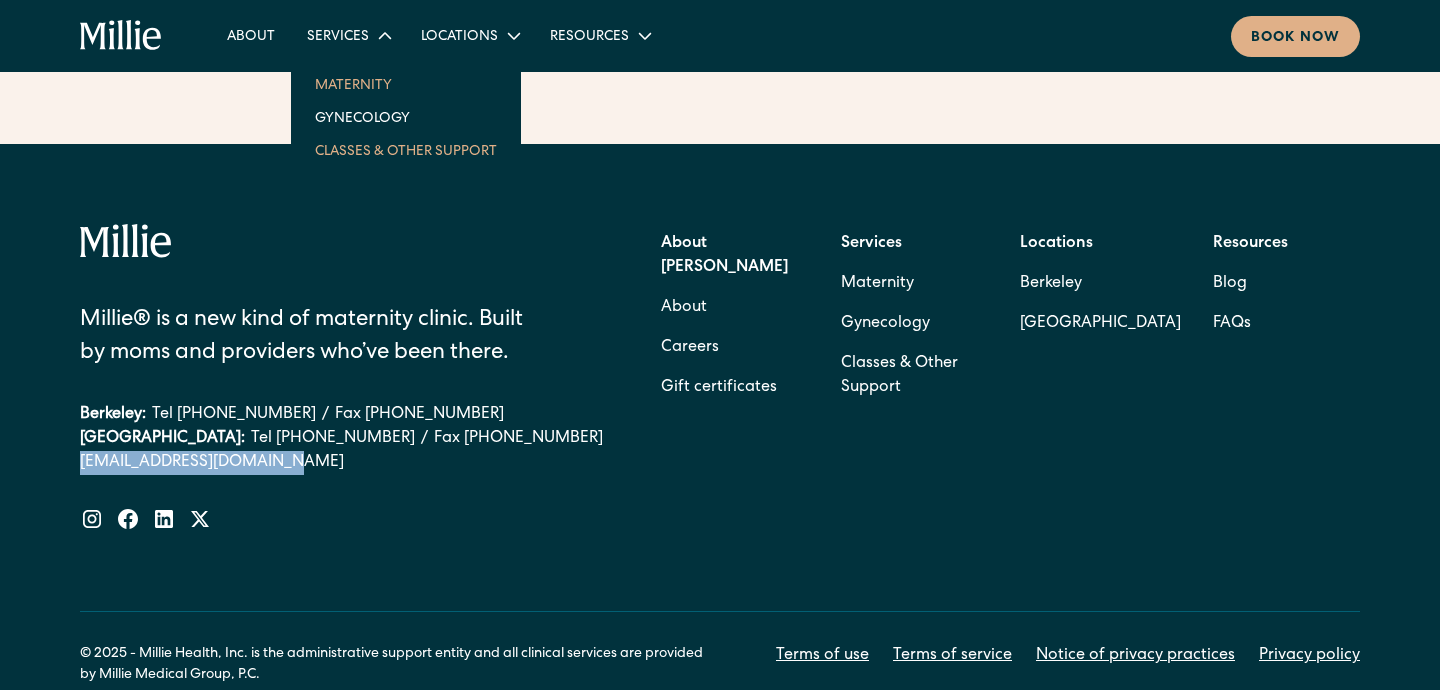 click on "Classes & Other Support" at bounding box center [406, 150] 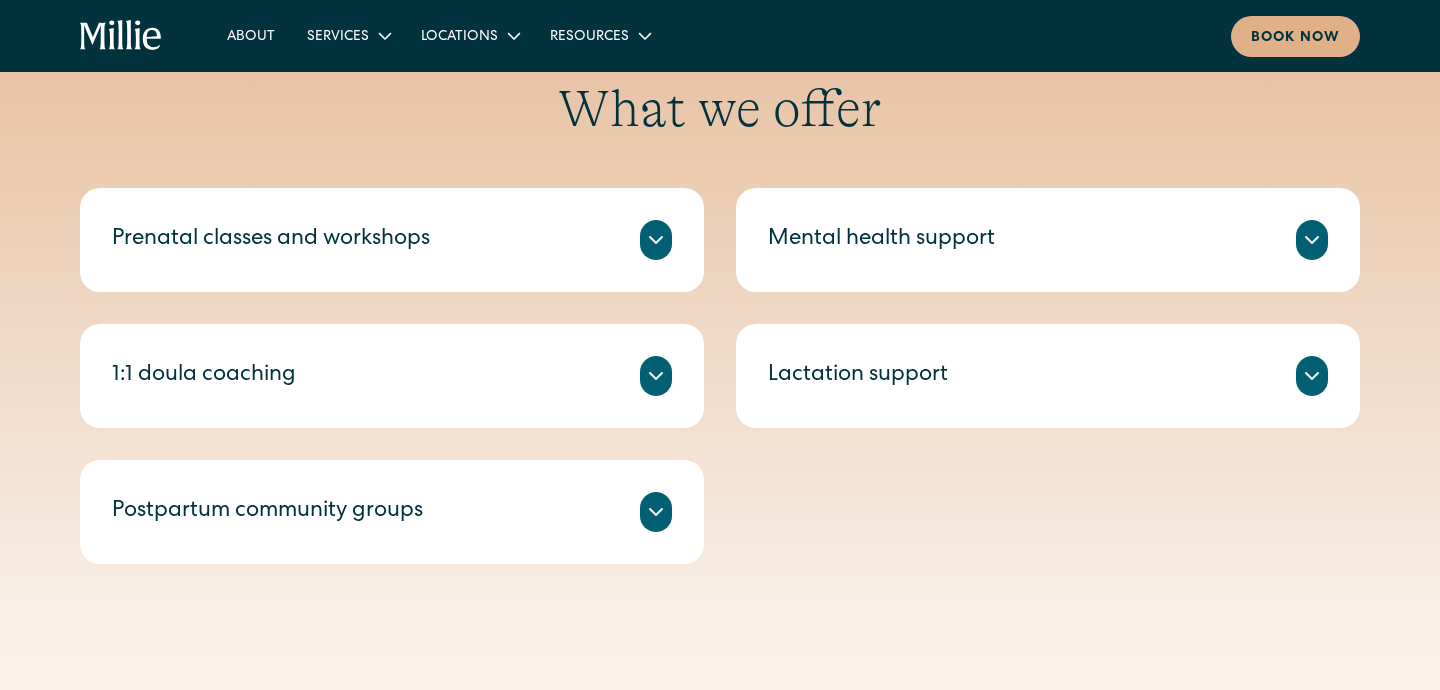 scroll, scrollTop: 768, scrollLeft: 0, axis: vertical 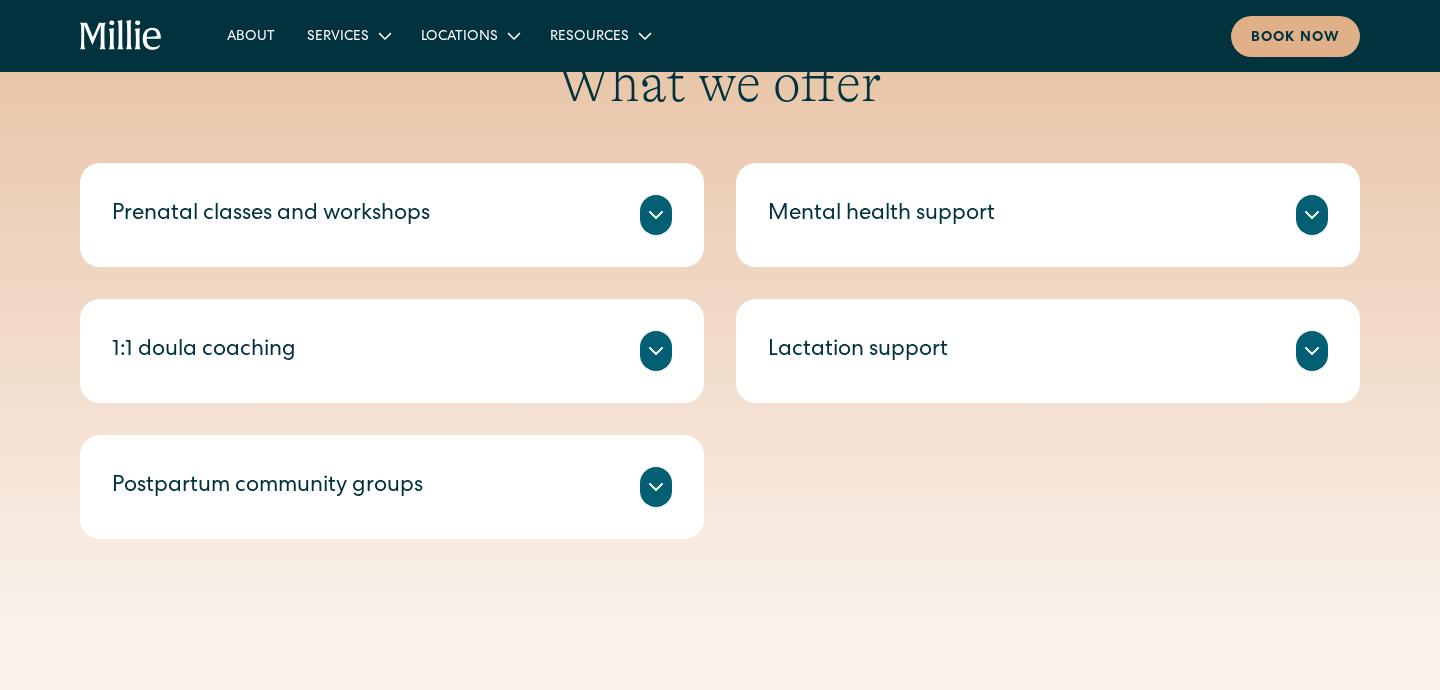 click on "Prenatal classes and workshops" at bounding box center [392, 215] 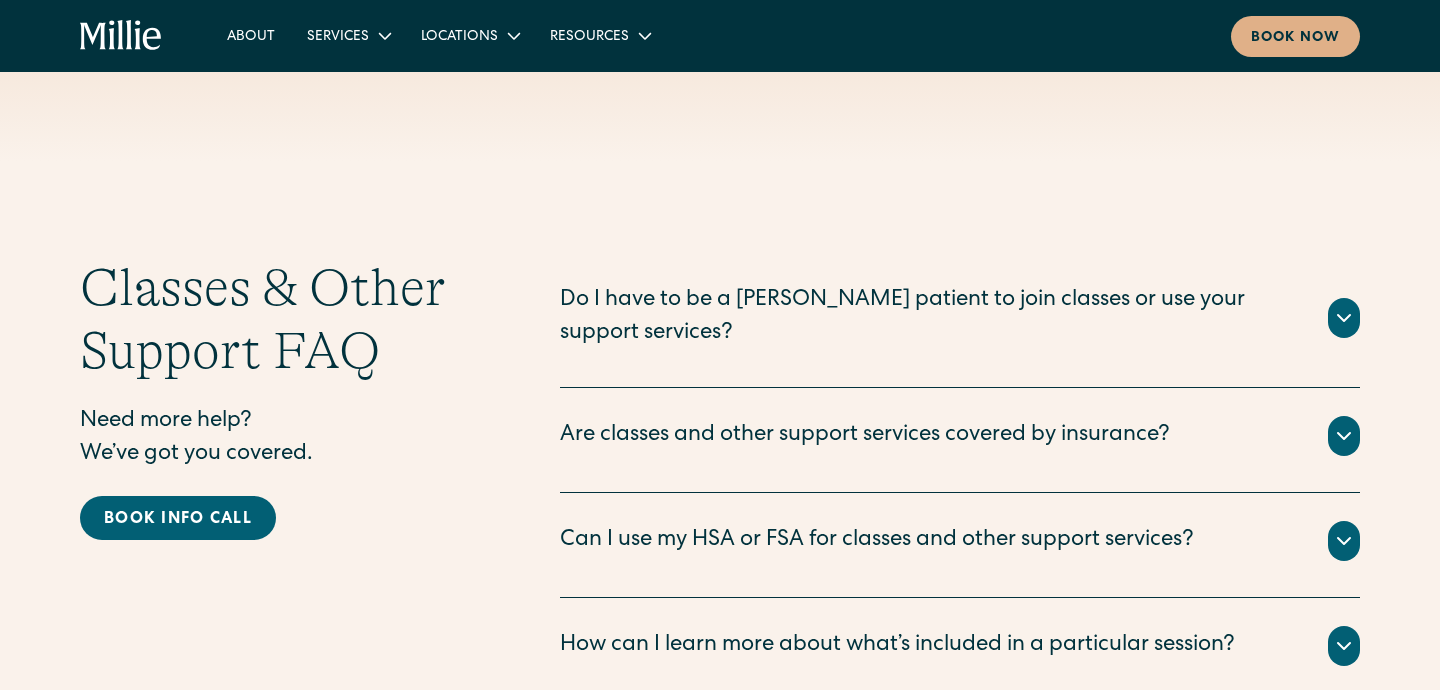 scroll, scrollTop: 2684, scrollLeft: 0, axis: vertical 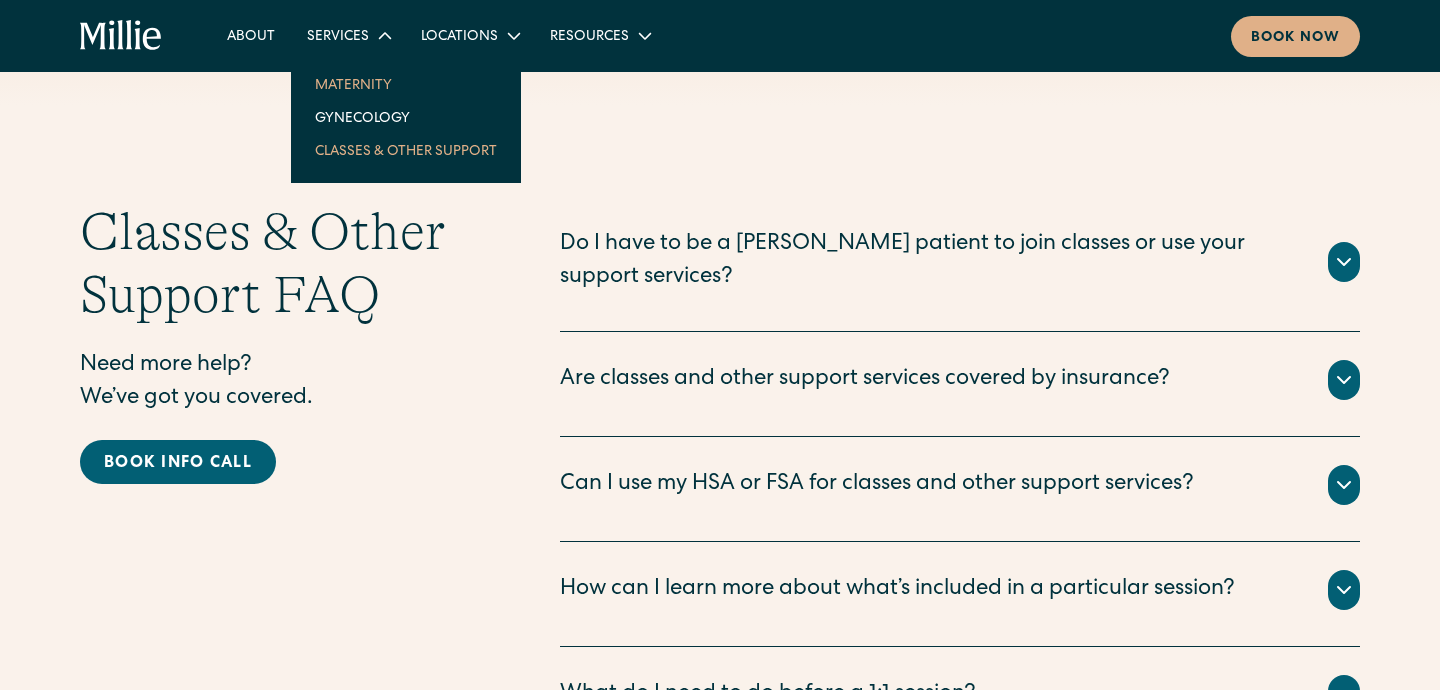 click on "Maternity" at bounding box center [406, 84] 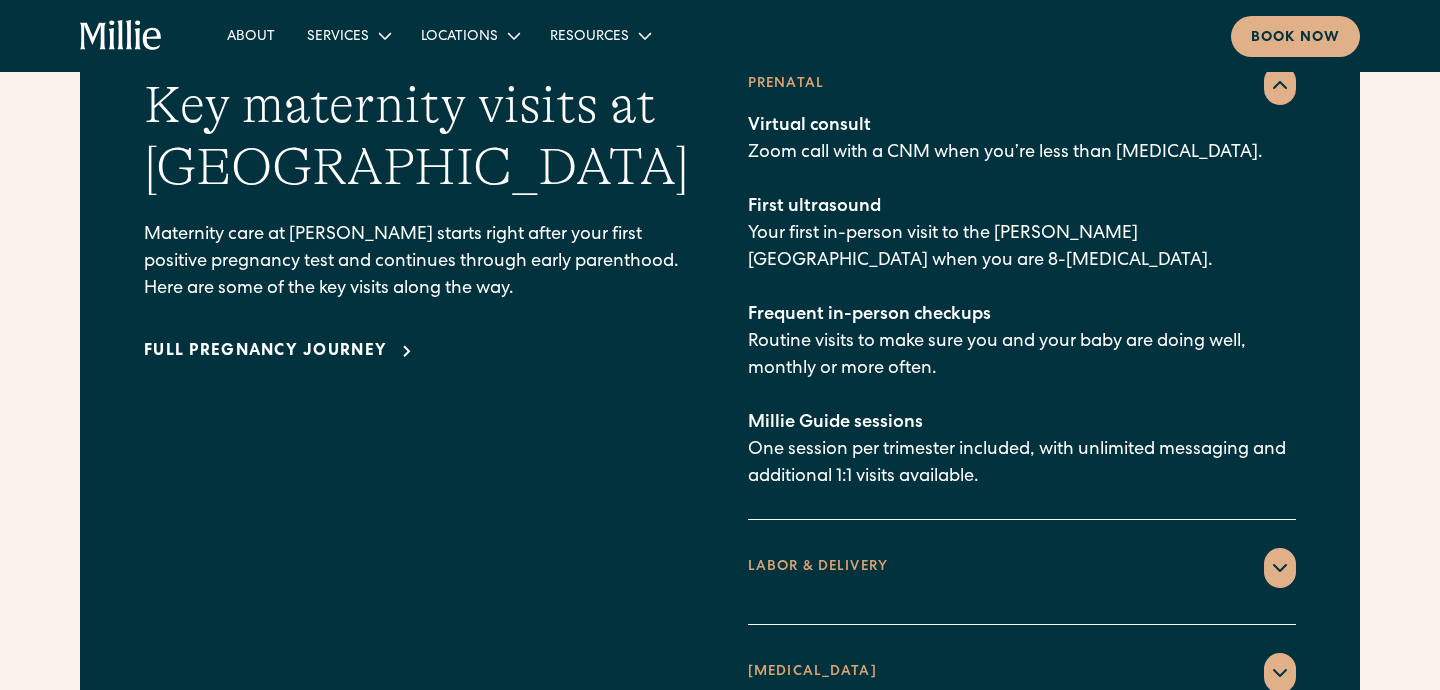 scroll, scrollTop: 2920, scrollLeft: 0, axis: vertical 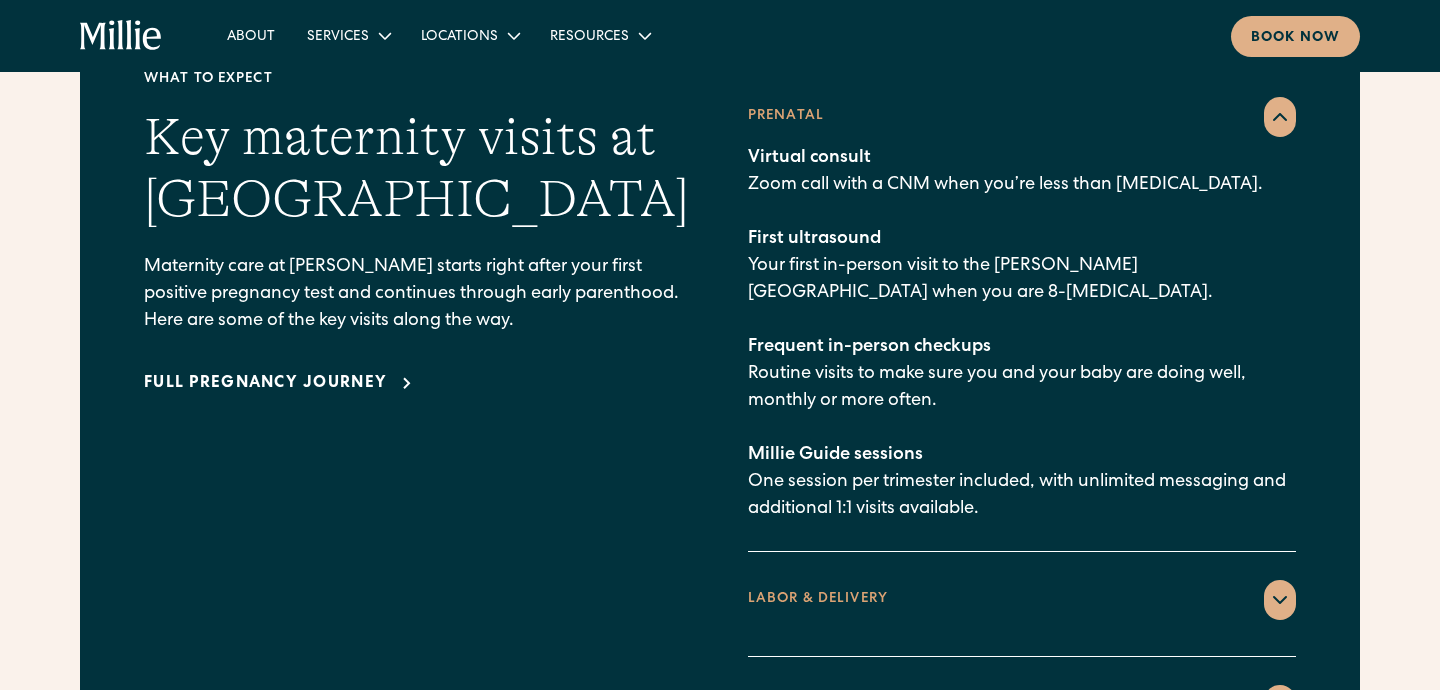 click on "Full pregnancy journey" at bounding box center (418, 383) 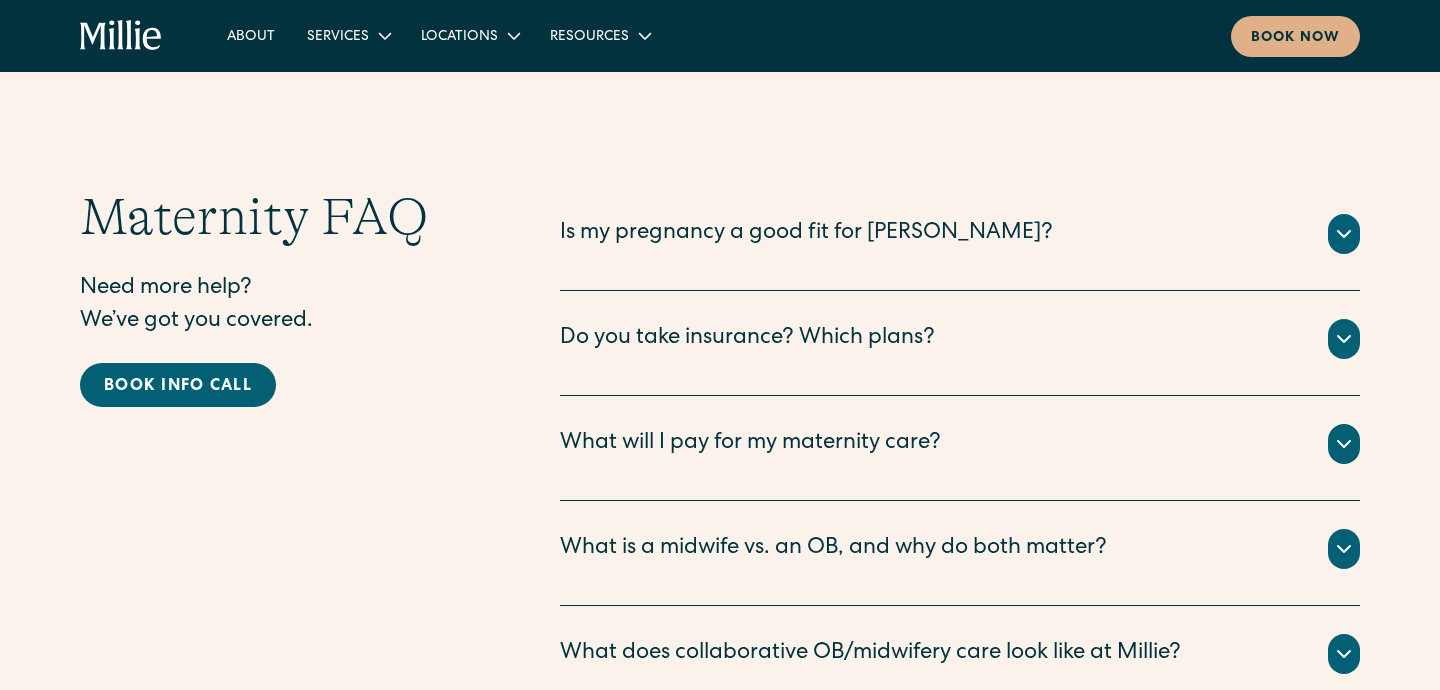 scroll, scrollTop: 6523, scrollLeft: 0, axis: vertical 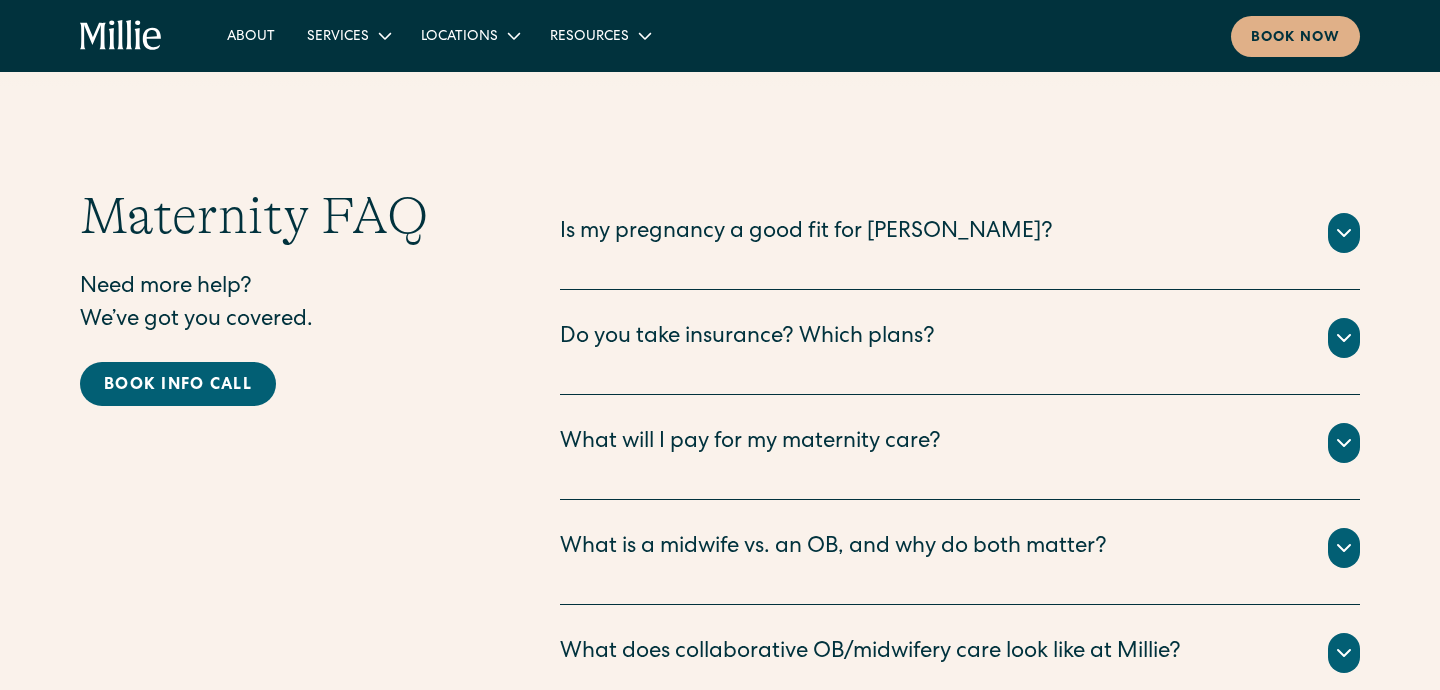 click on "What will I pay for my maternity care?" at bounding box center (750, 443) 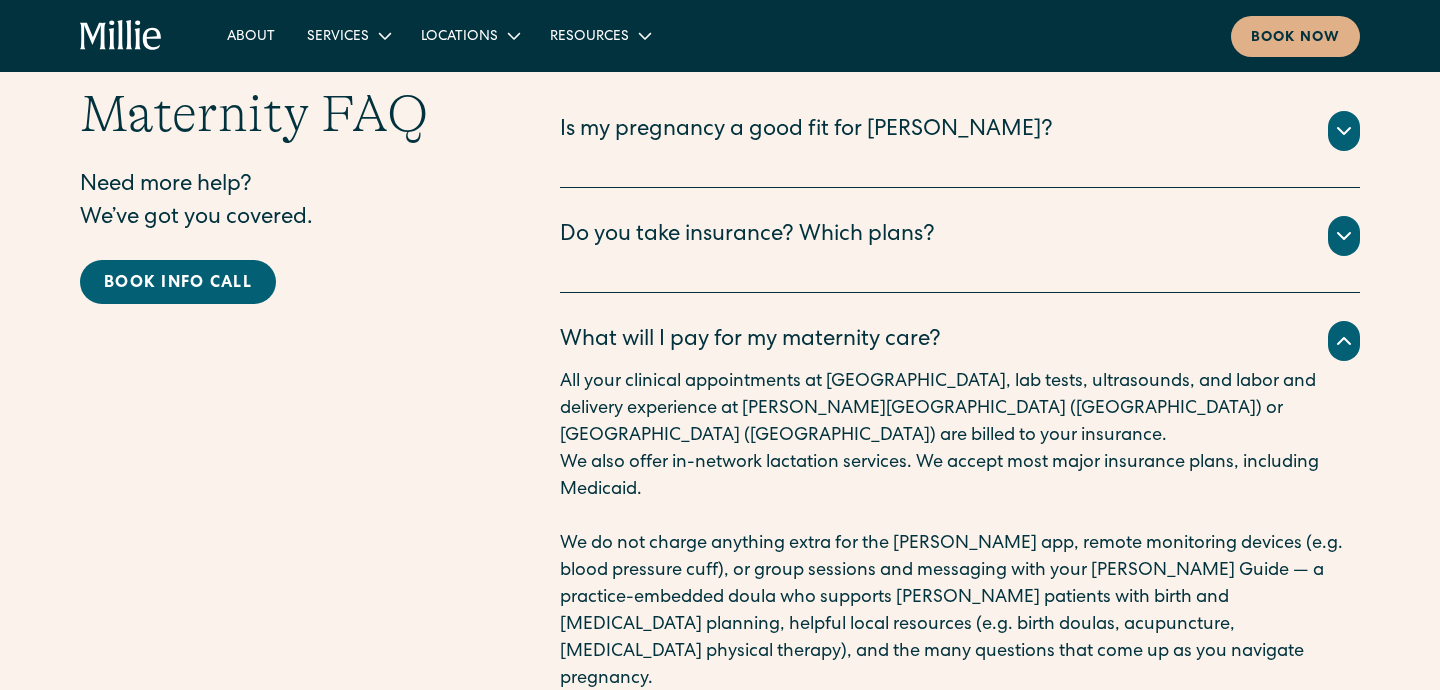 scroll, scrollTop: 6591, scrollLeft: 0, axis: vertical 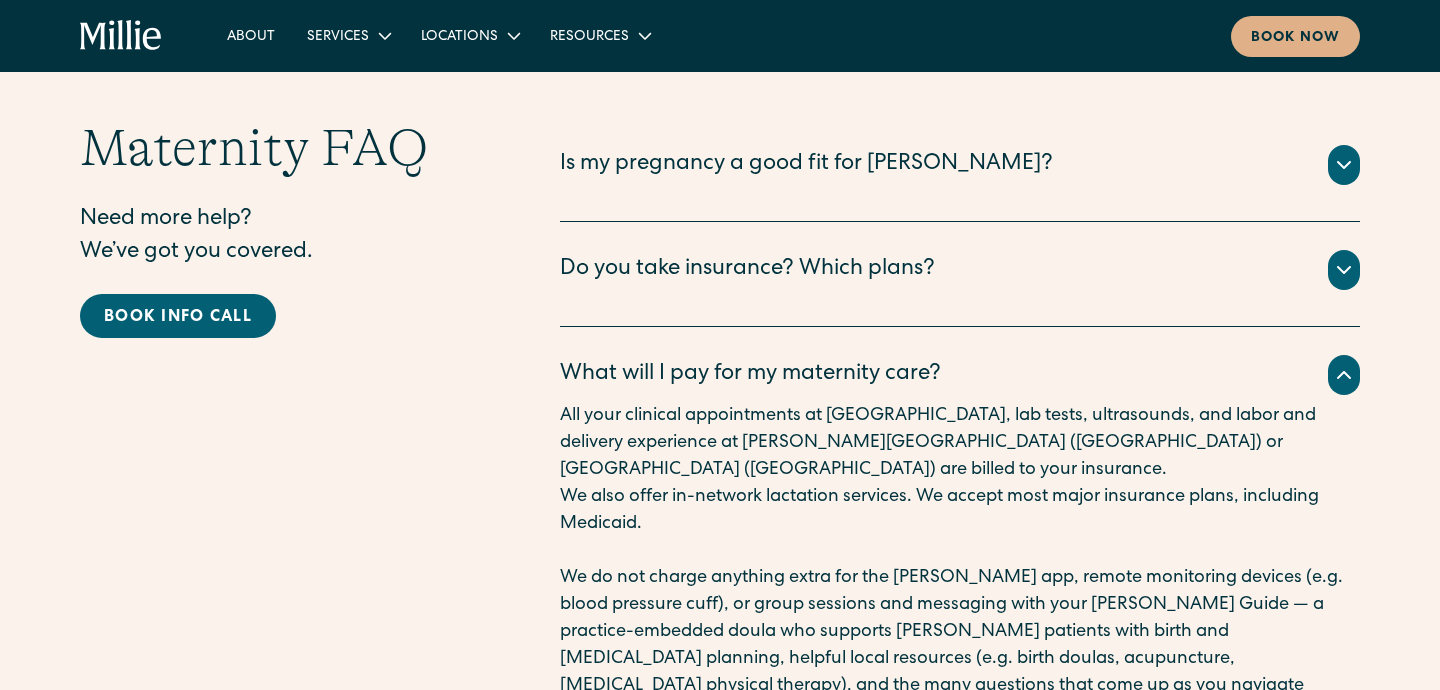 click on "Do you take insurance? Which plans?" at bounding box center [960, 270] 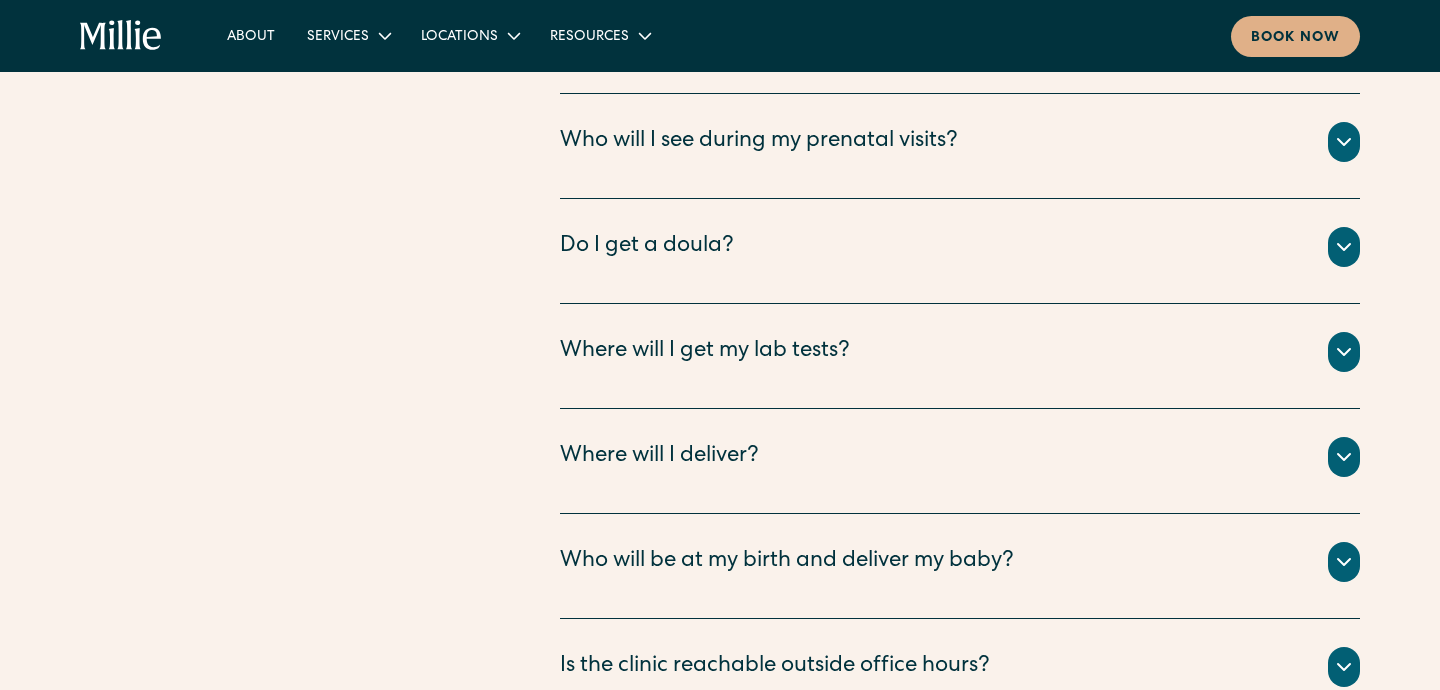 scroll, scrollTop: 7927, scrollLeft: 0, axis: vertical 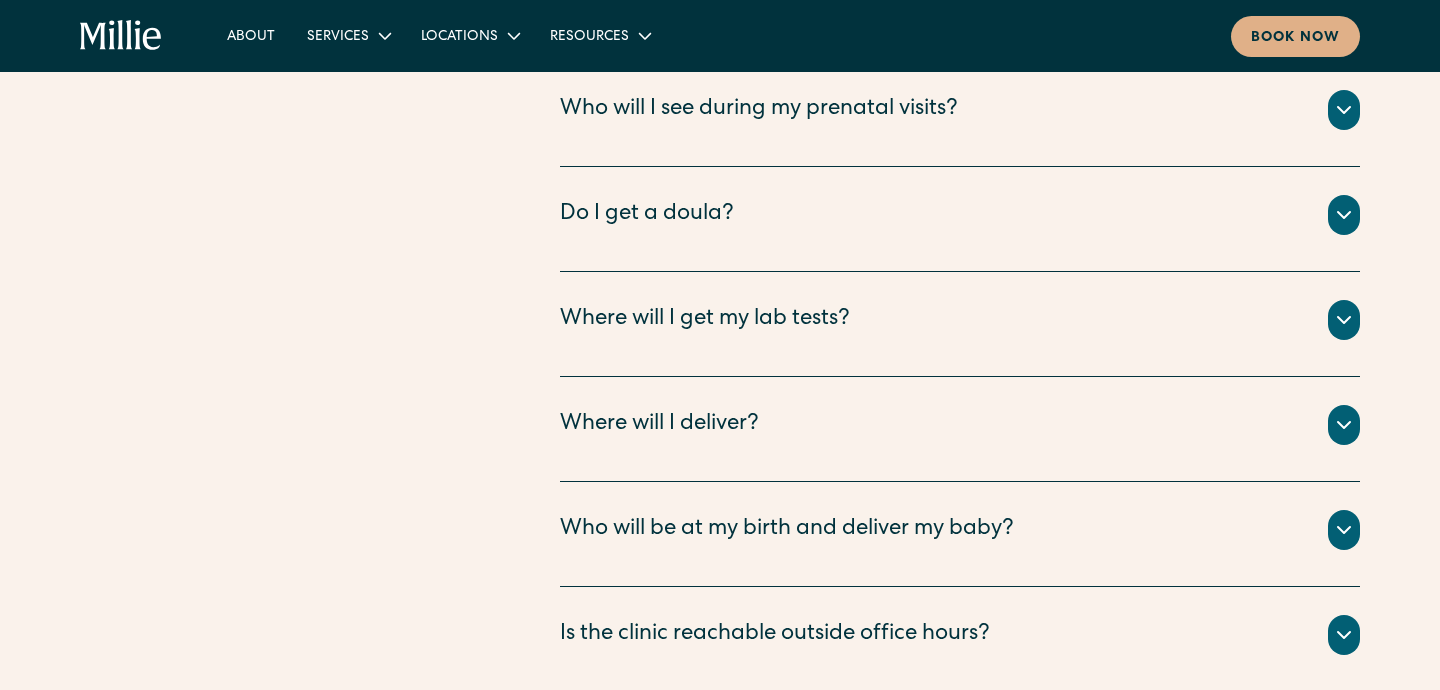 click on "Where will I get my lab tests?" at bounding box center (960, 320) 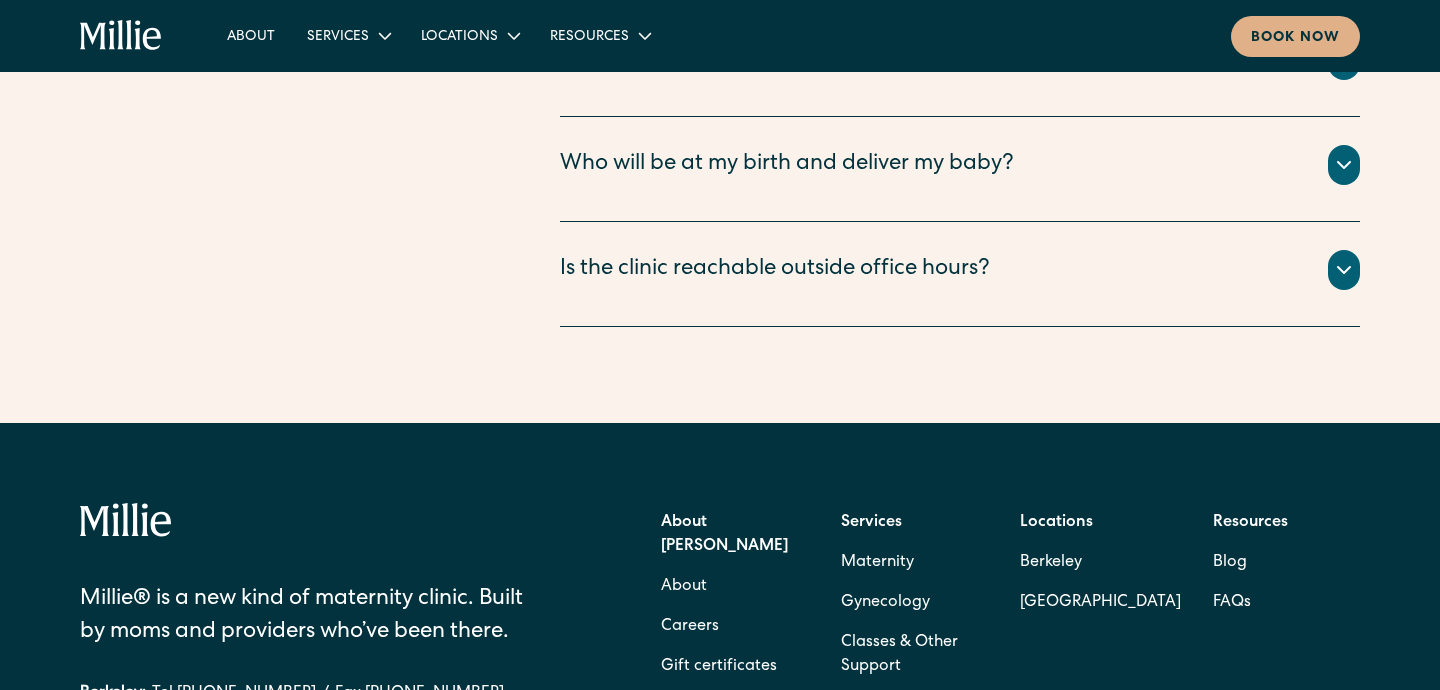 scroll, scrollTop: 8556, scrollLeft: 0, axis: vertical 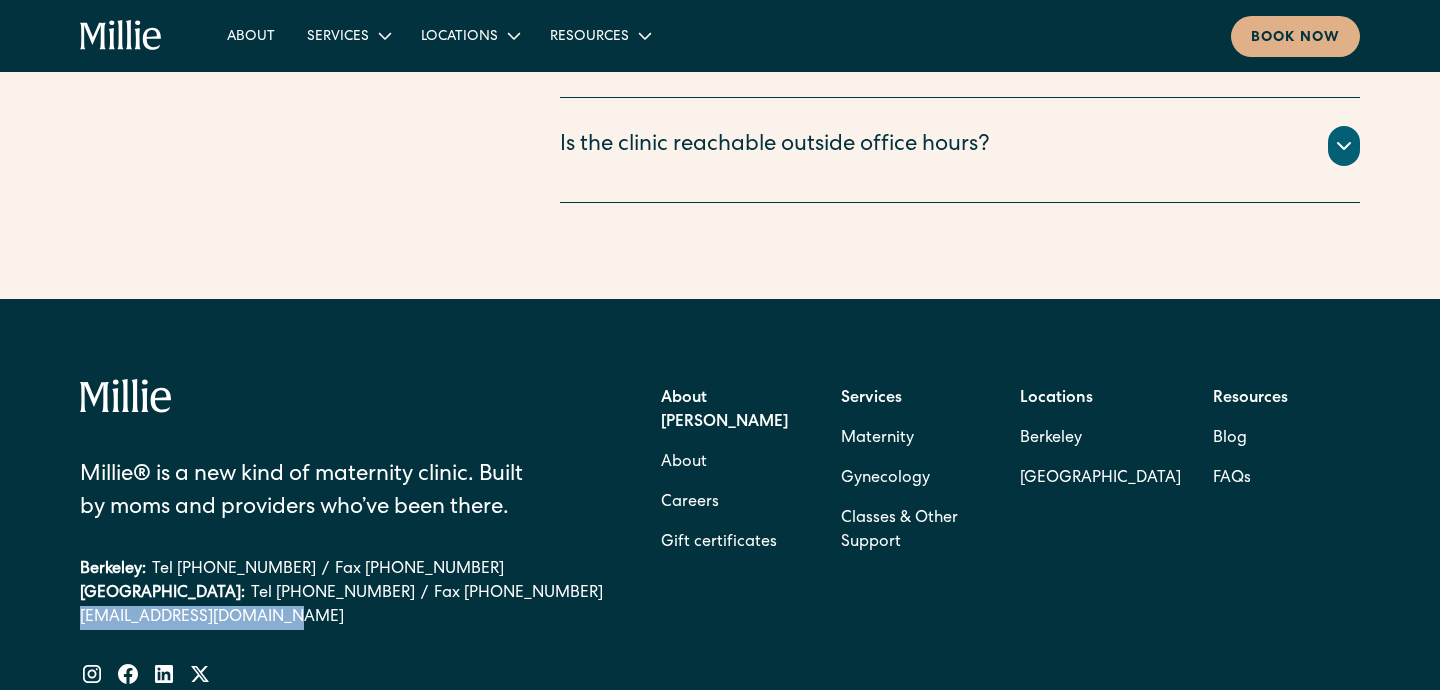 copy on "[EMAIL_ADDRESS][DOMAIN_NAME]" 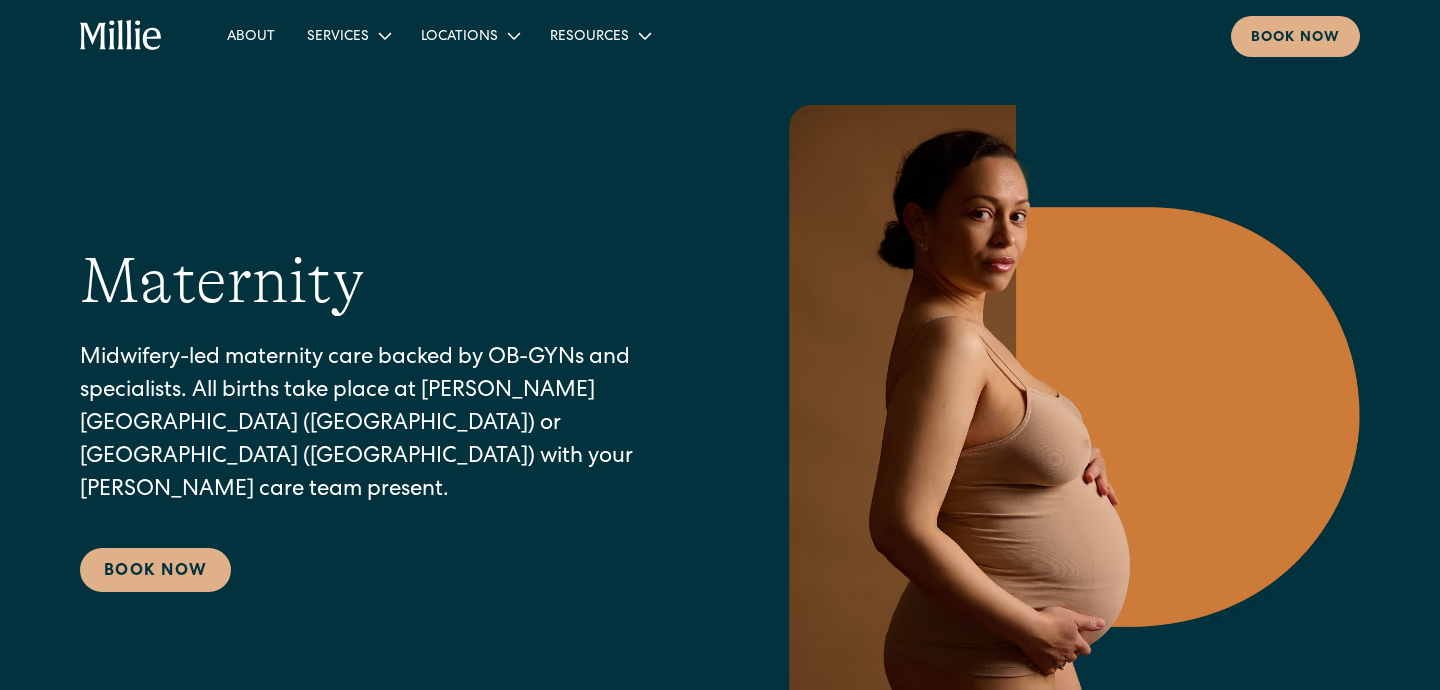 scroll, scrollTop: 28, scrollLeft: 0, axis: vertical 